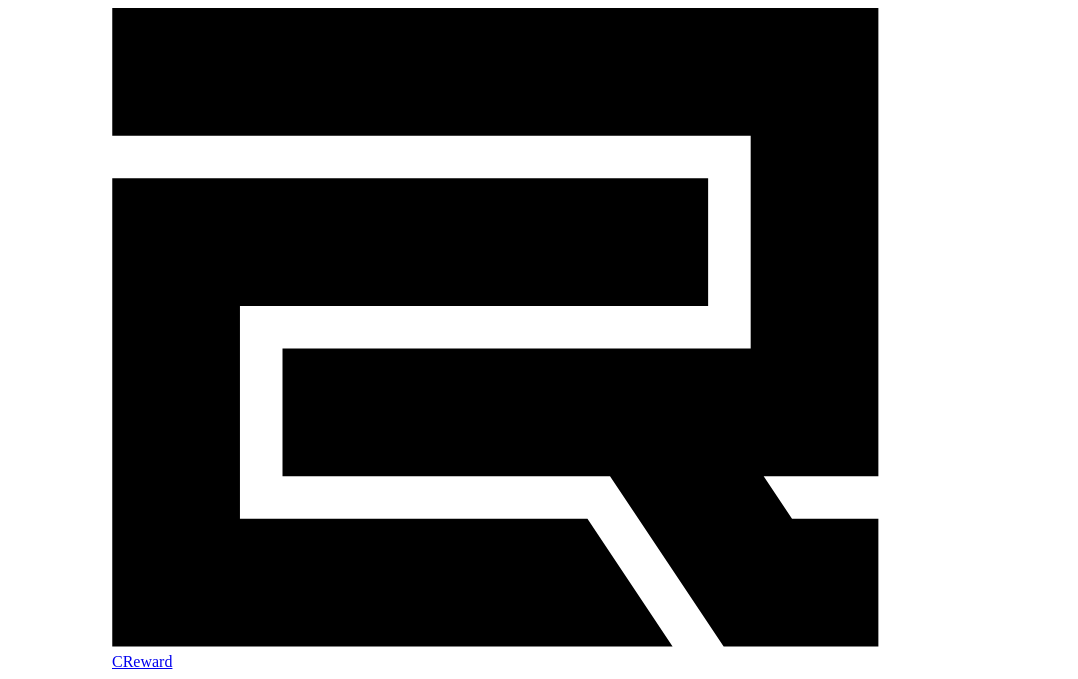 scroll, scrollTop: 0, scrollLeft: 0, axis: both 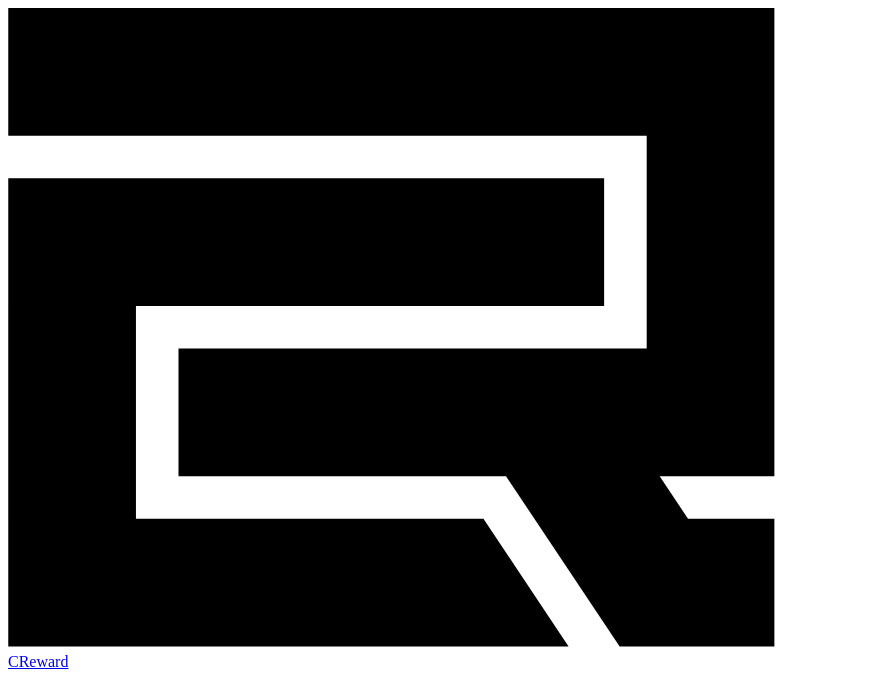 click on "매출 표" at bounding box center (102, 830) 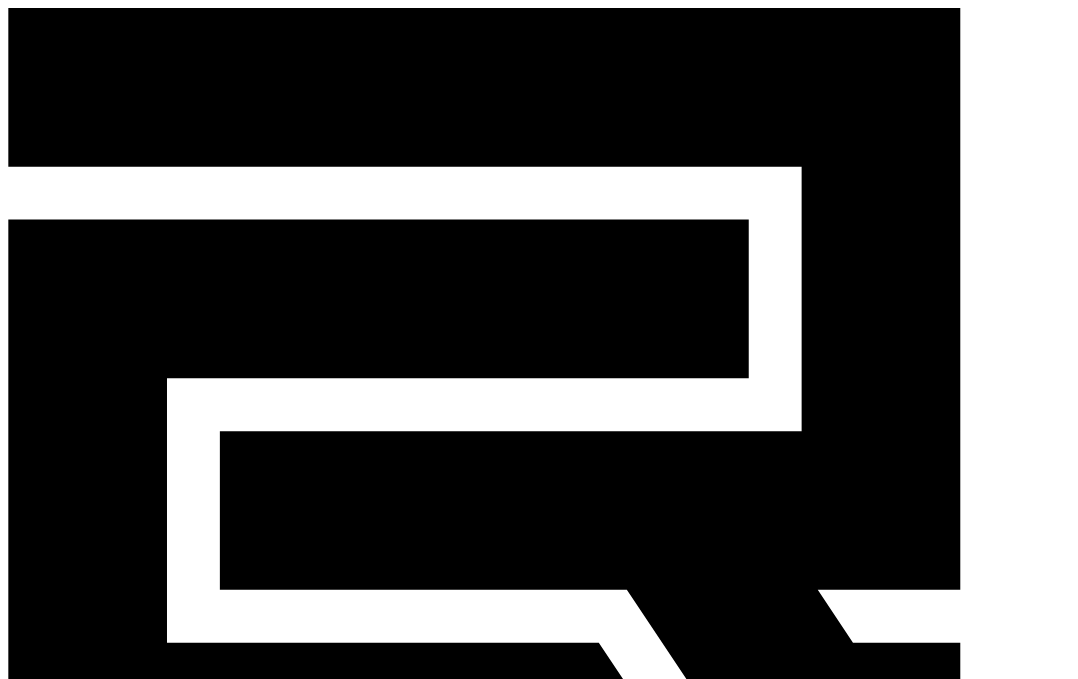click on "음원" at bounding box center [232, 965] 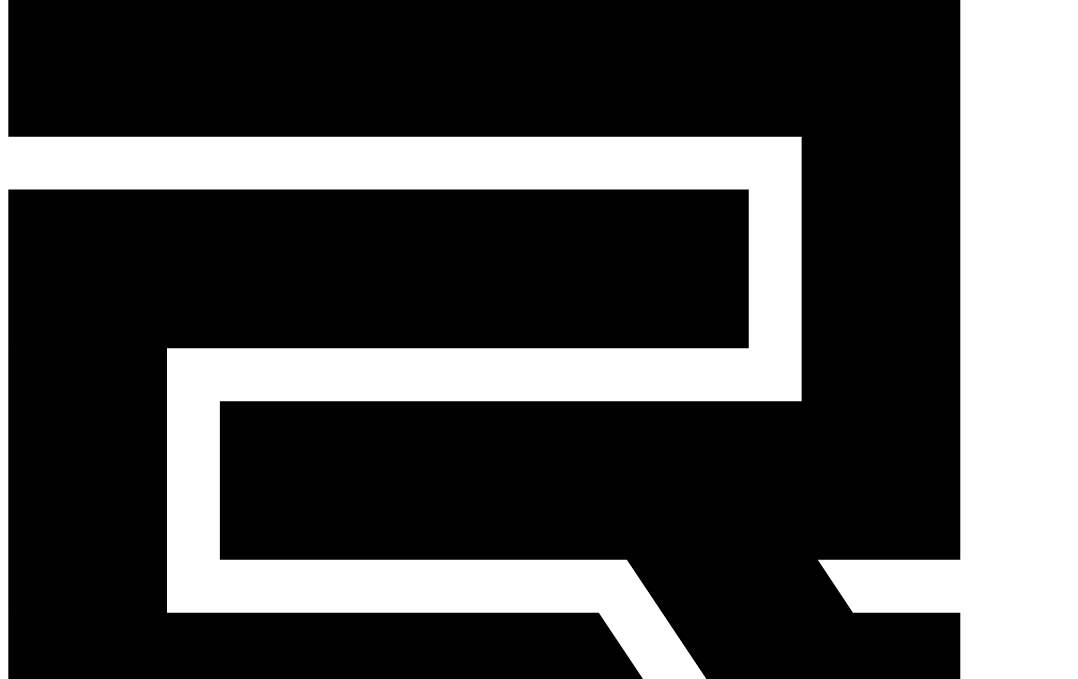 scroll, scrollTop: 0, scrollLeft: 0, axis: both 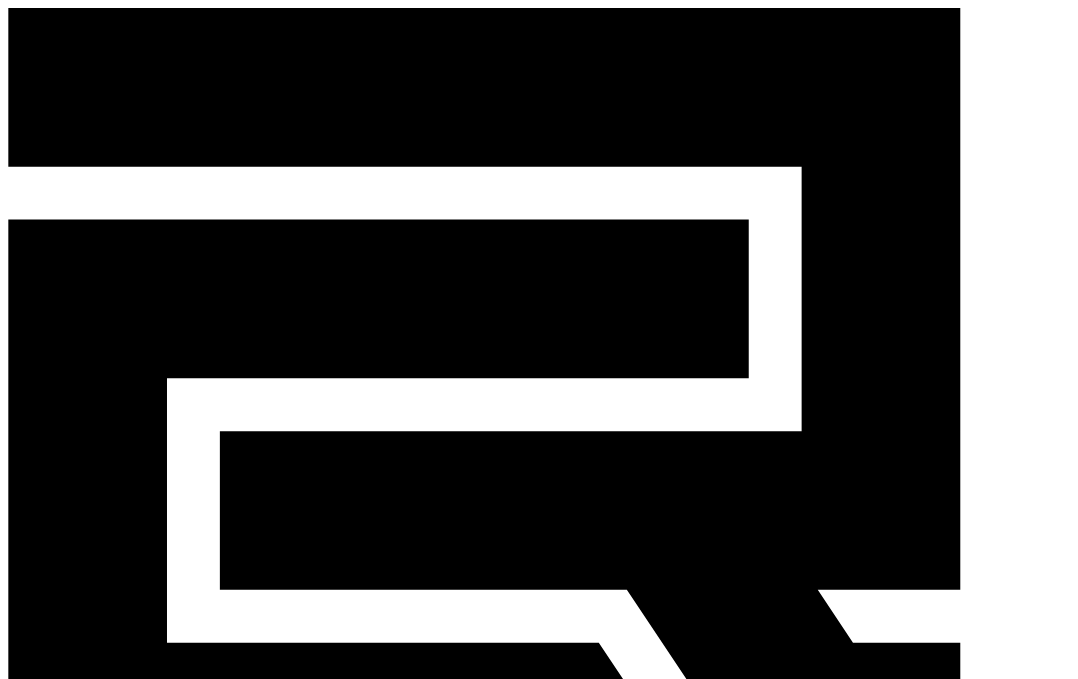 click on "공지" at bounding box center [264, 965] 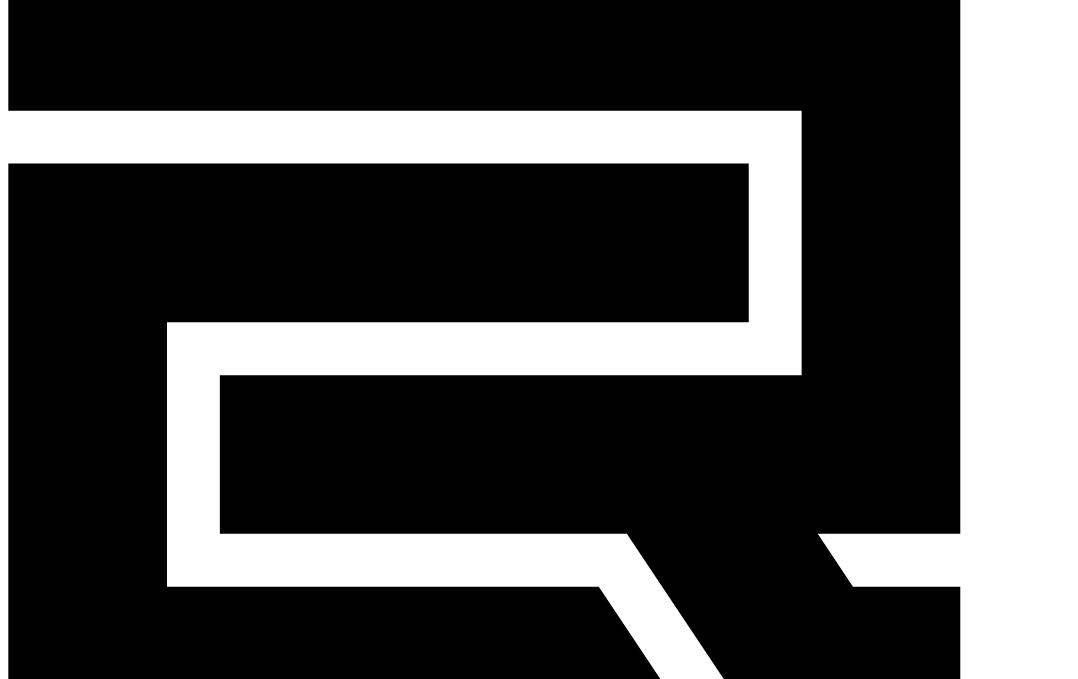 scroll, scrollTop: 0, scrollLeft: 0, axis: both 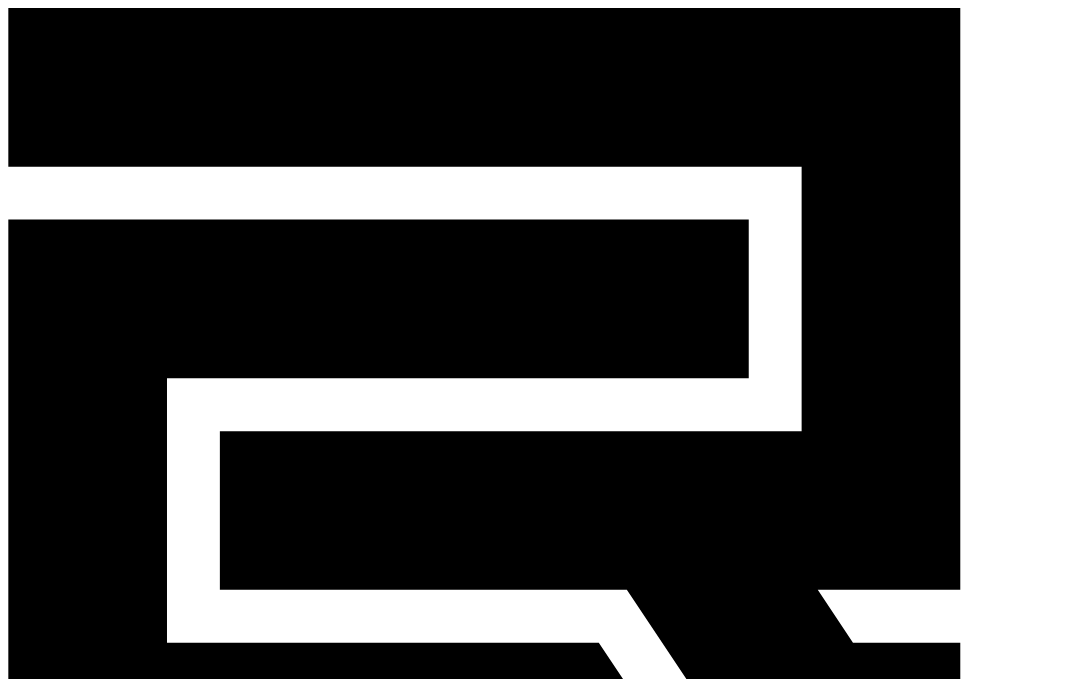 click on "공지" at bounding box center [264, 965] 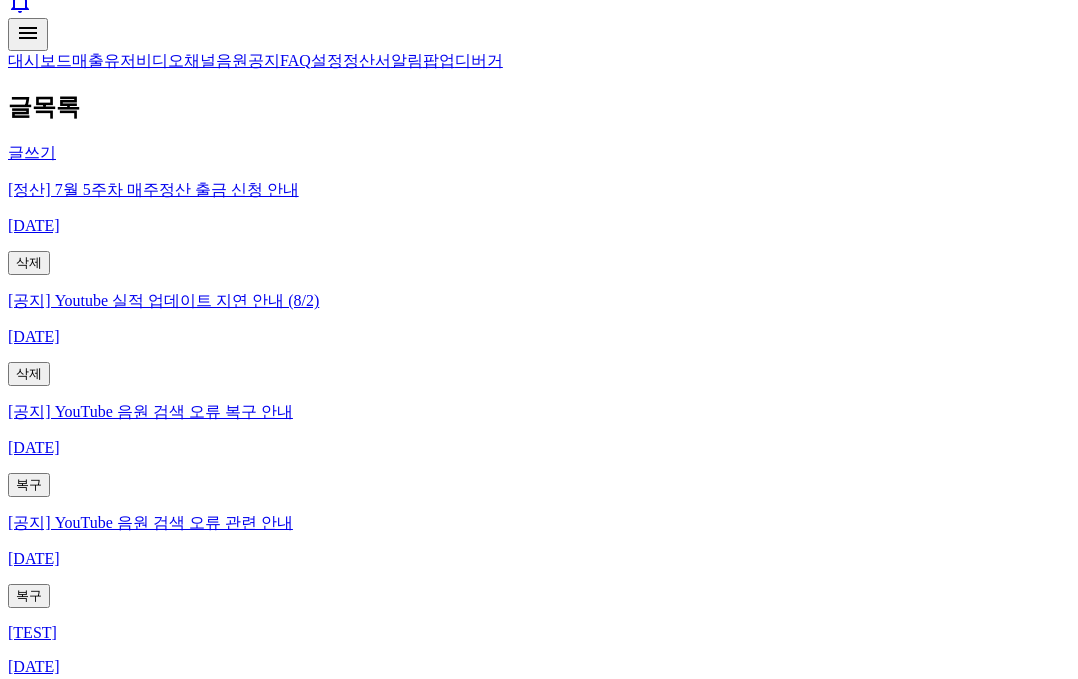 scroll, scrollTop: 906, scrollLeft: 0, axis: vertical 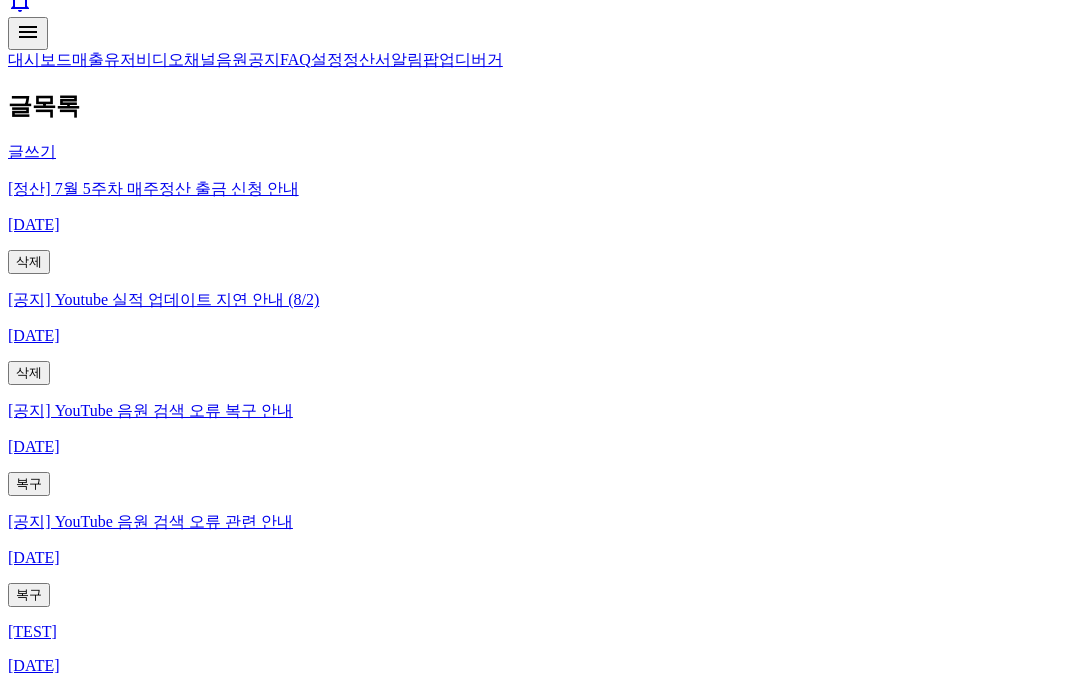 click on "[공지] 크리워드 매주정산 시행!" at bounding box center [539, 1851] 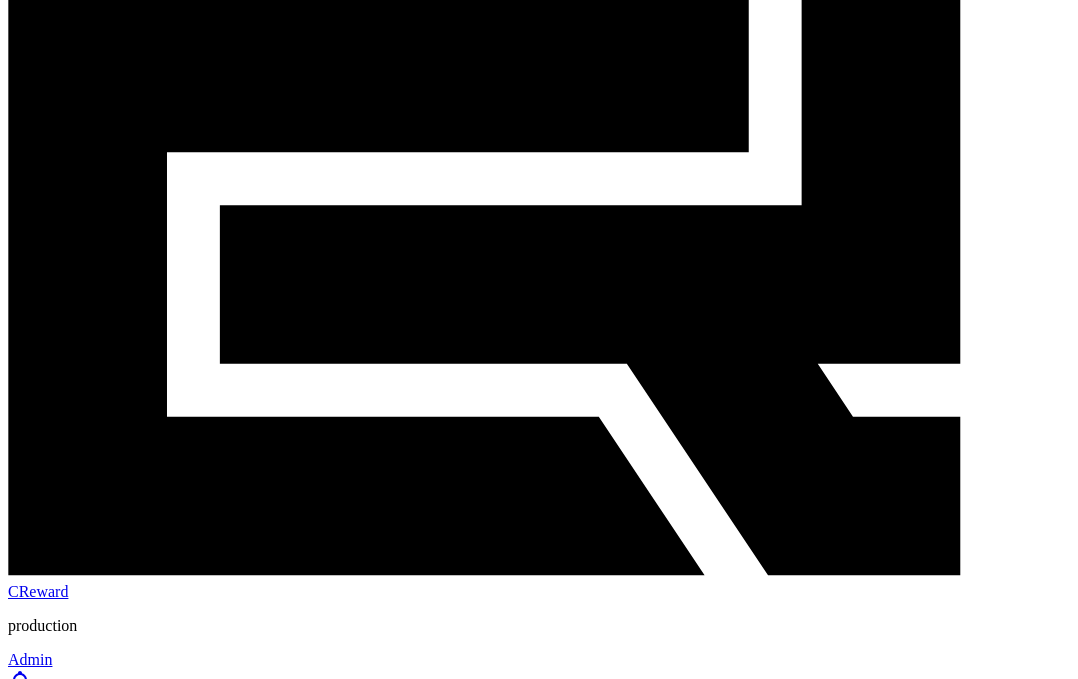 scroll, scrollTop: 0, scrollLeft: 0, axis: both 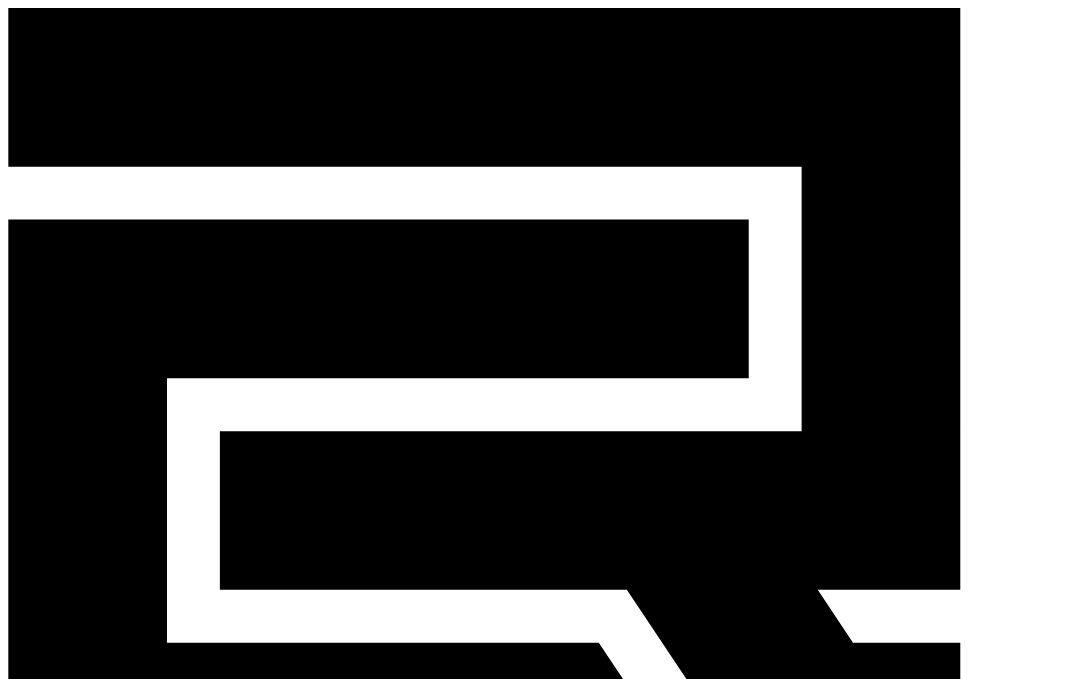 click on "공지" at bounding box center (264, 965) 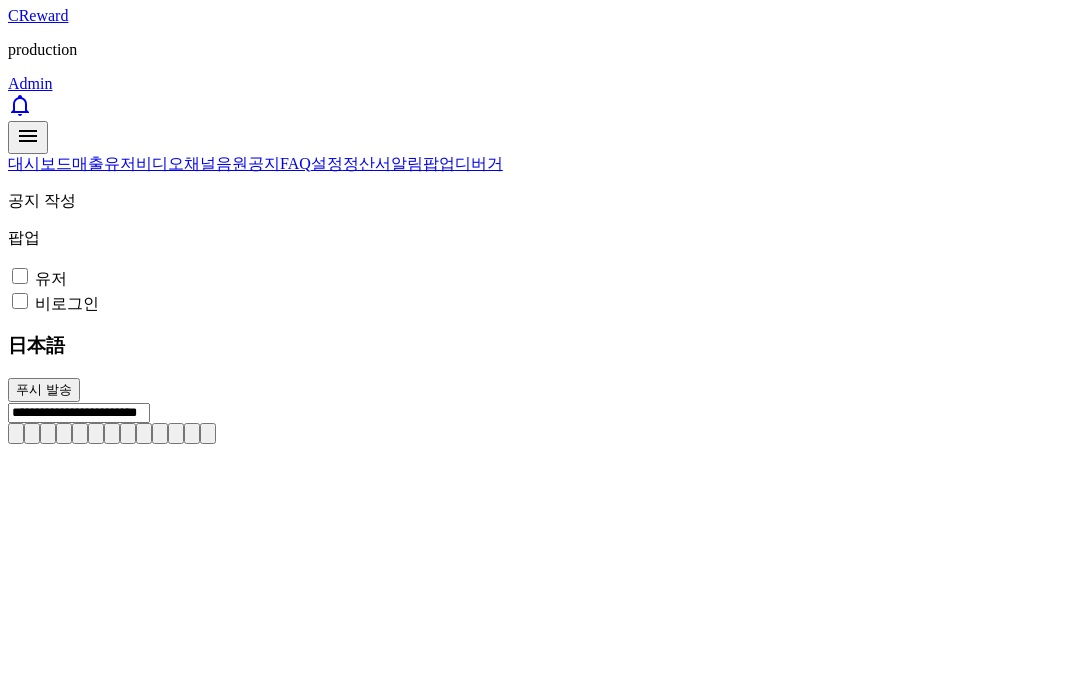 scroll, scrollTop: 841, scrollLeft: 0, axis: vertical 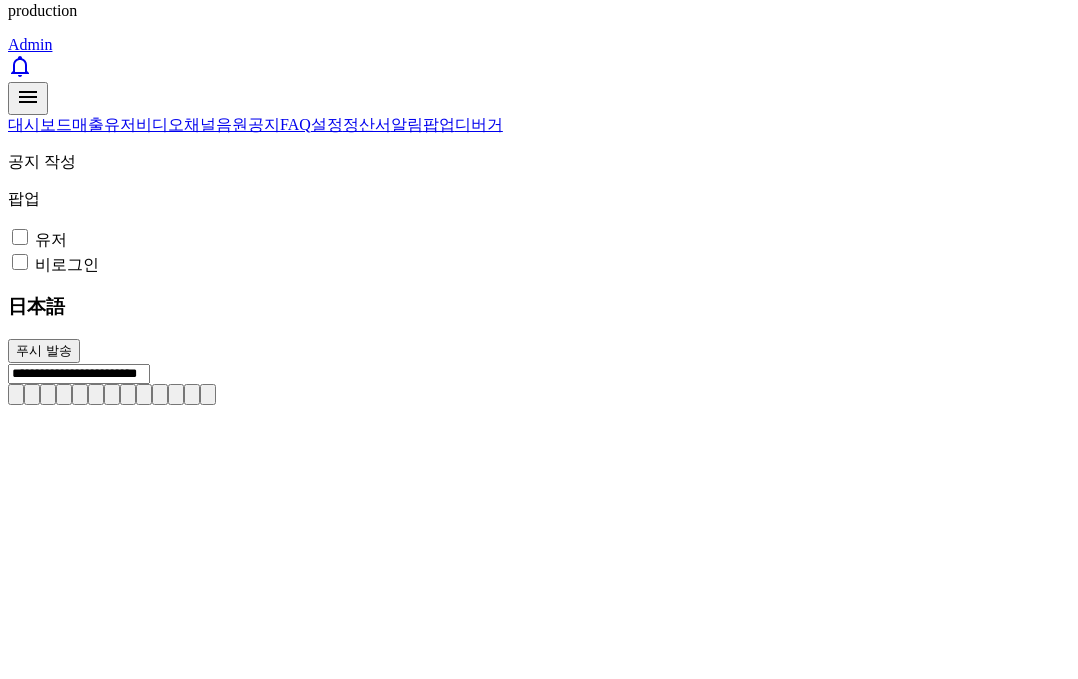 click on "**********" at bounding box center [378, 20908] 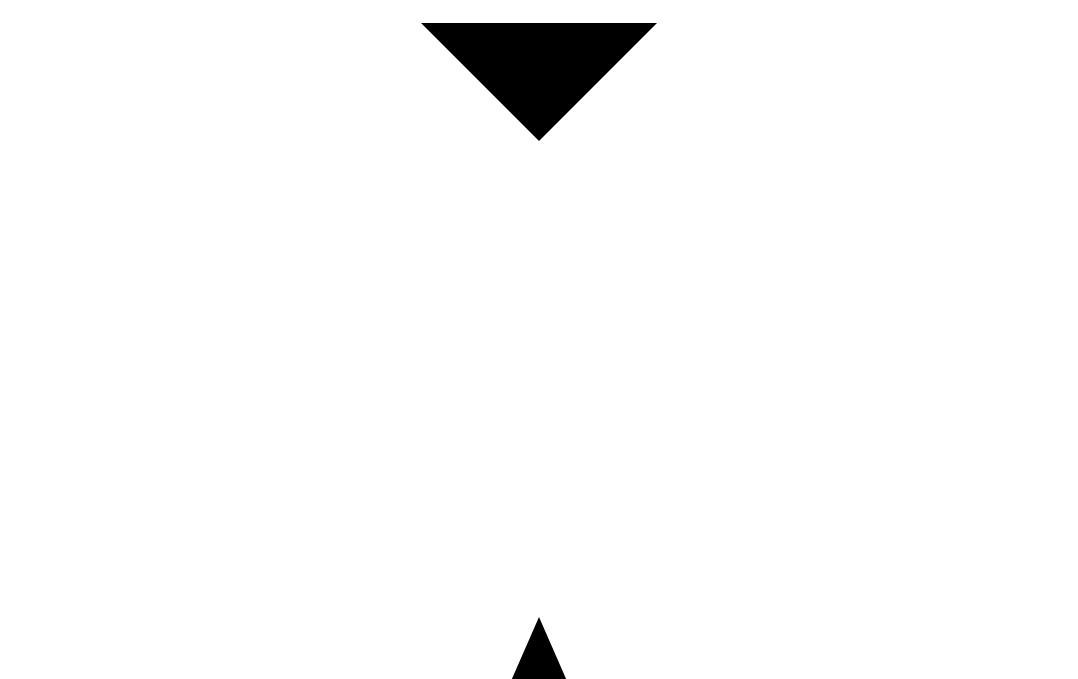scroll, scrollTop: 1708, scrollLeft: 0, axis: vertical 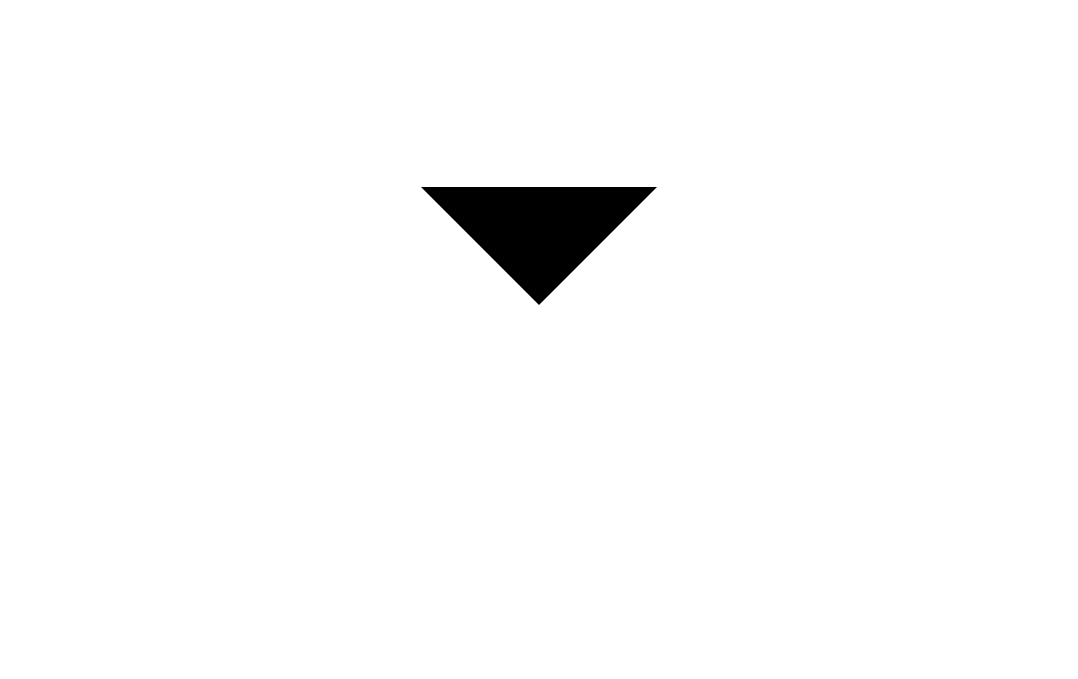 click on "**********" at bounding box center (114, 30786) 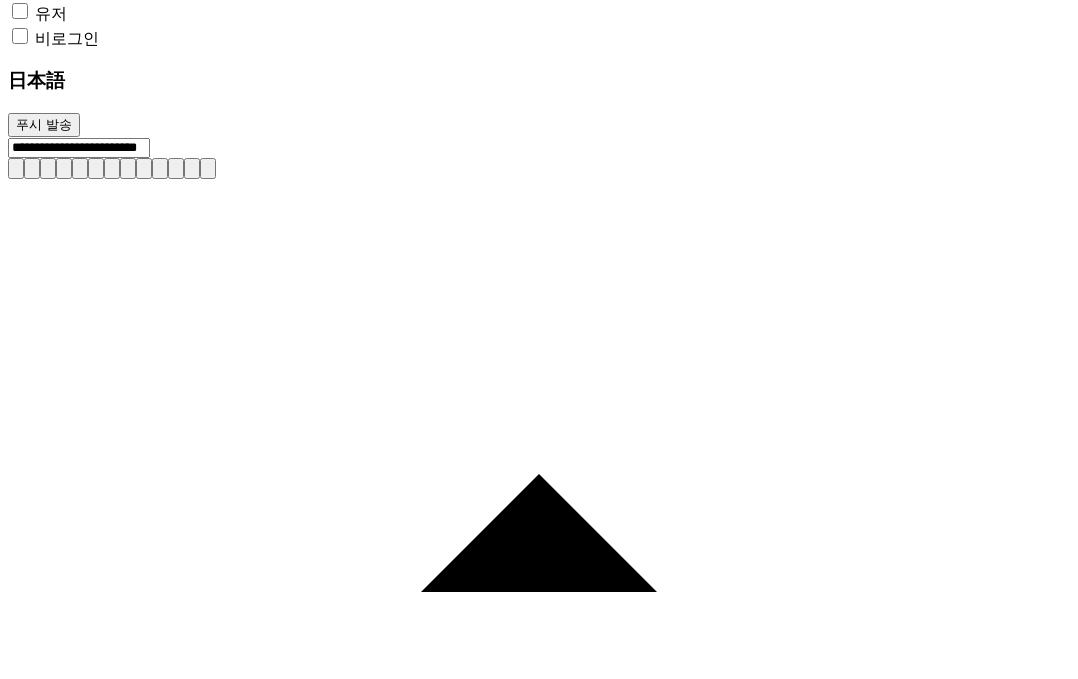 scroll, scrollTop: 2073, scrollLeft: 0, axis: vertical 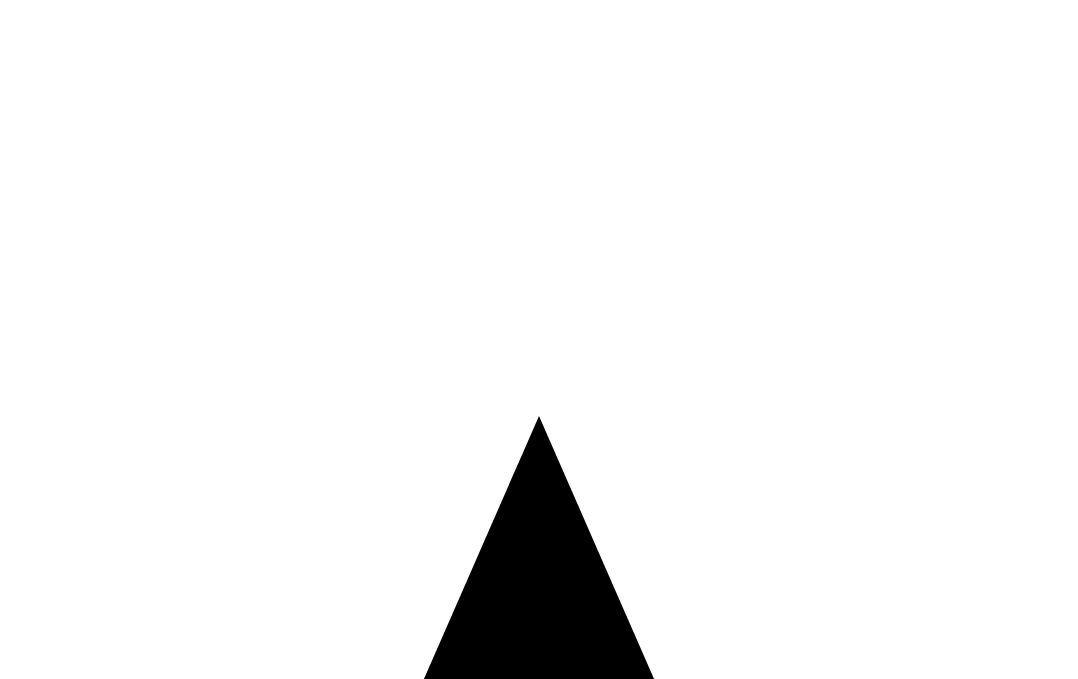 click on "저장" at bounding box center [29, 31207] 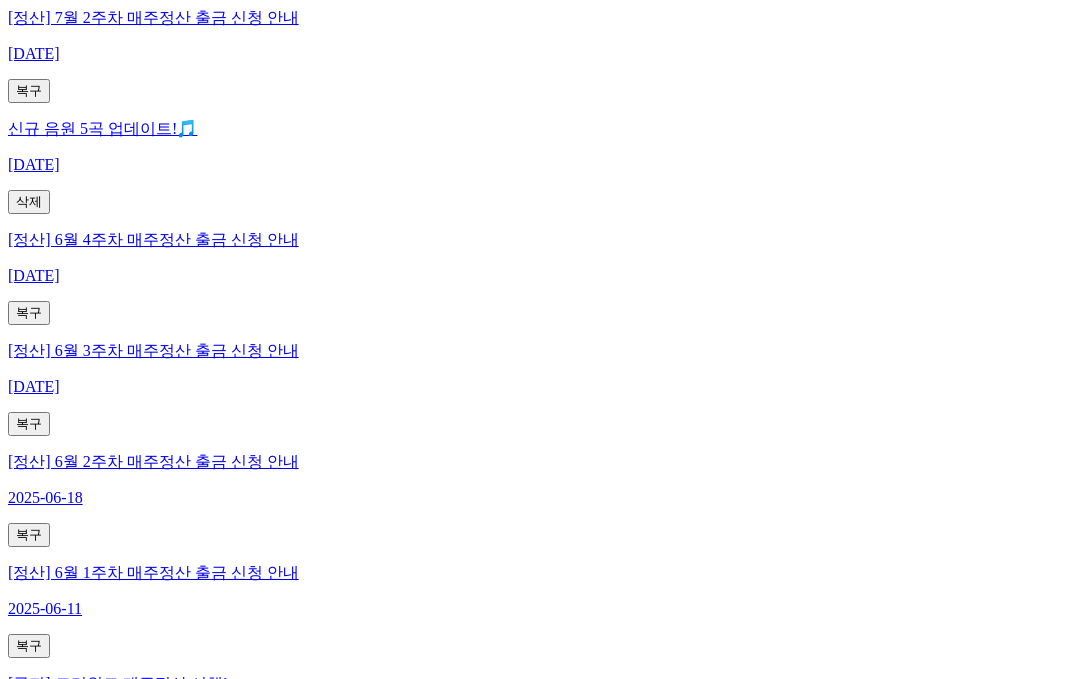 scroll, scrollTop: 0, scrollLeft: 0, axis: both 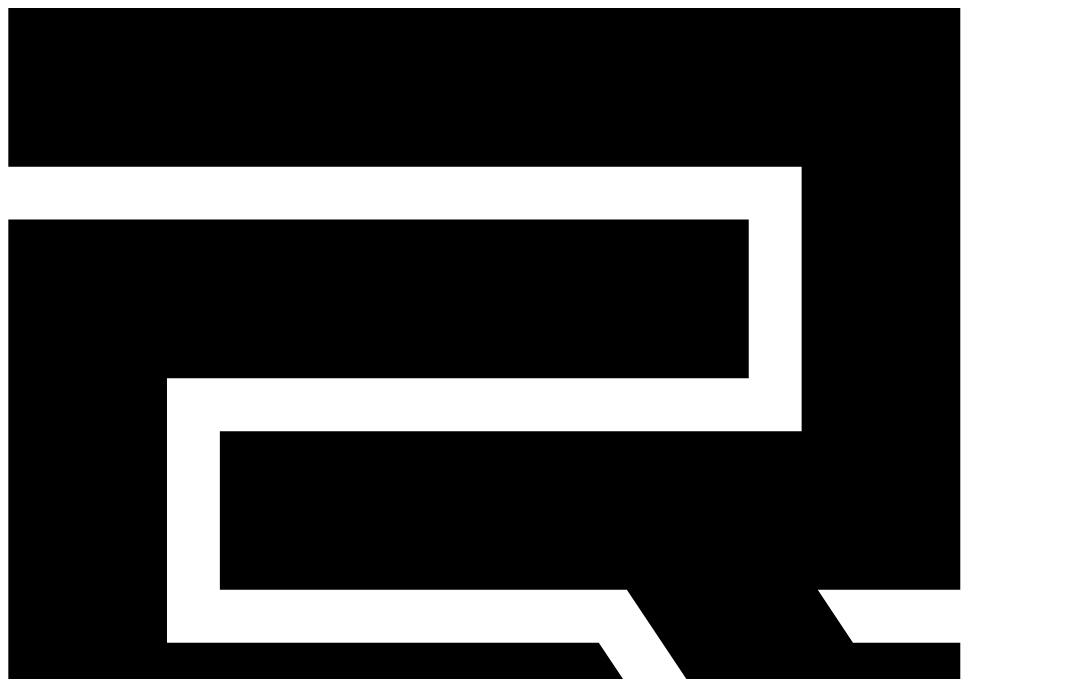 click on "정산서" at bounding box center [367, 965] 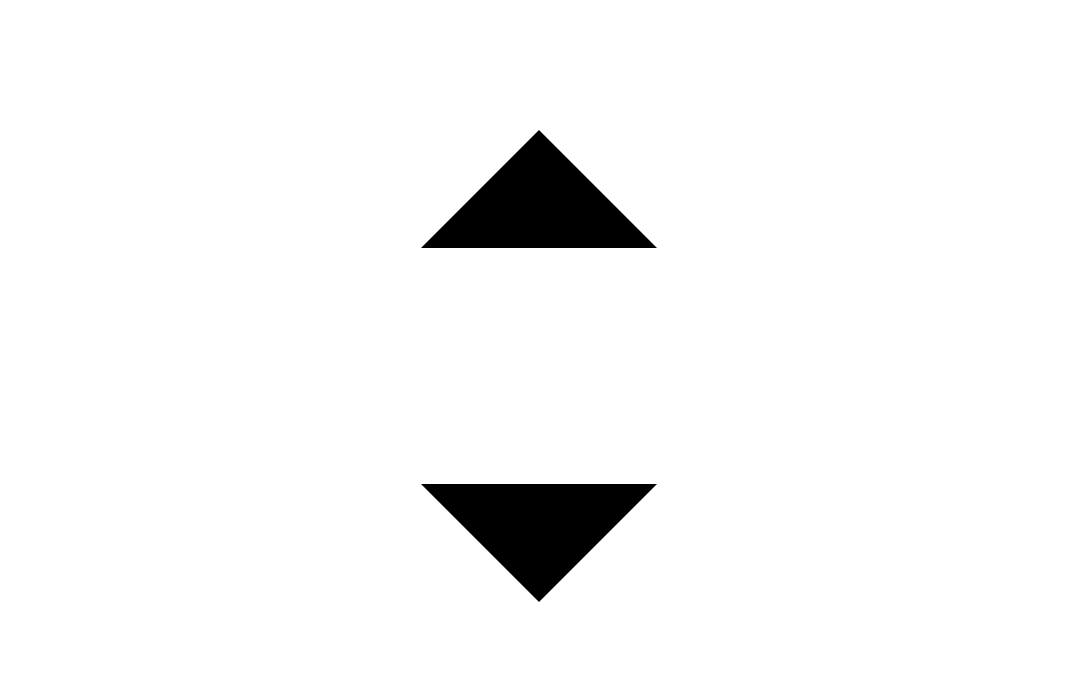 scroll, scrollTop: 1606, scrollLeft: 0, axis: vertical 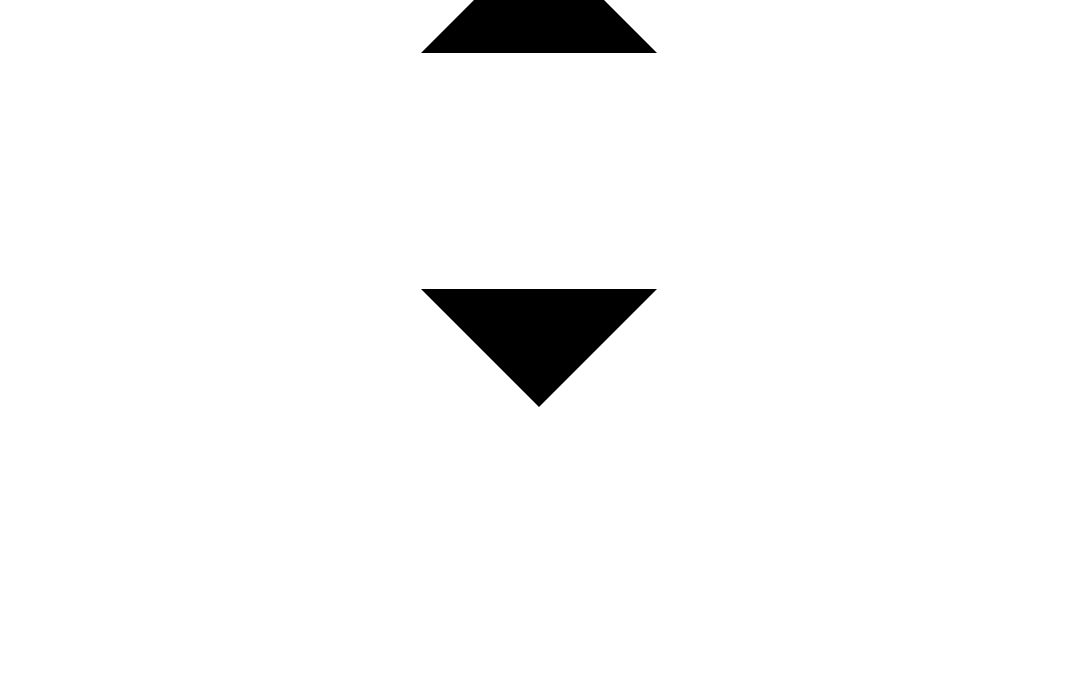 click on "**********" at bounding box center (162, 31086) 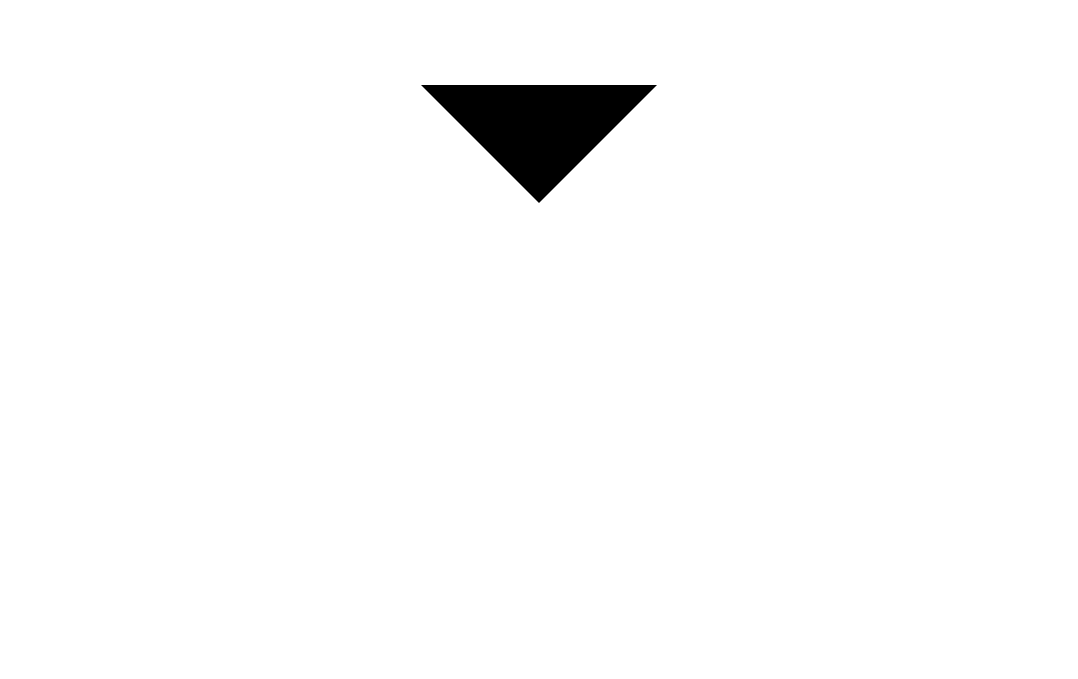 scroll, scrollTop: 1832, scrollLeft: 0, axis: vertical 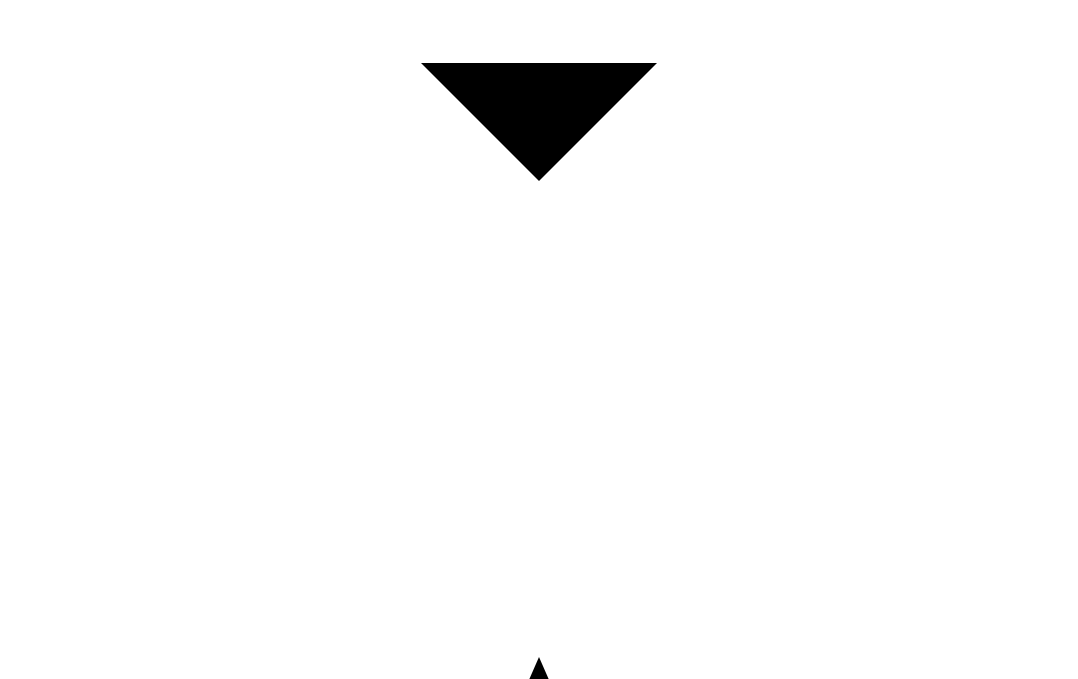 click on "저장" at bounding box center [29, 31448] 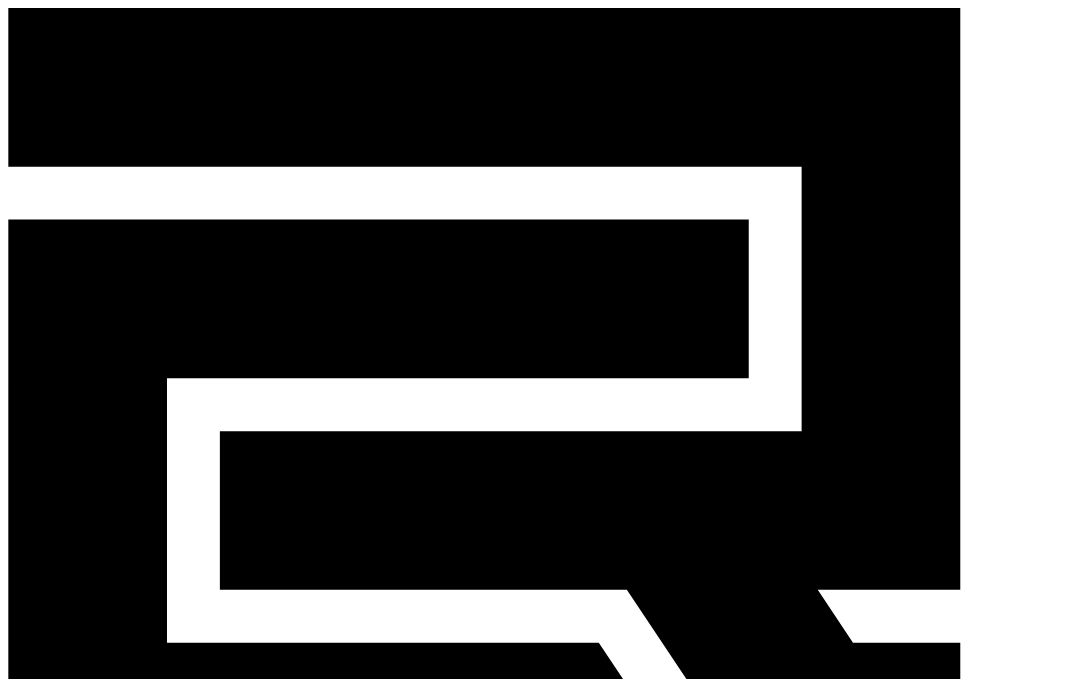 click on "대시보드" at bounding box center [40, 965] 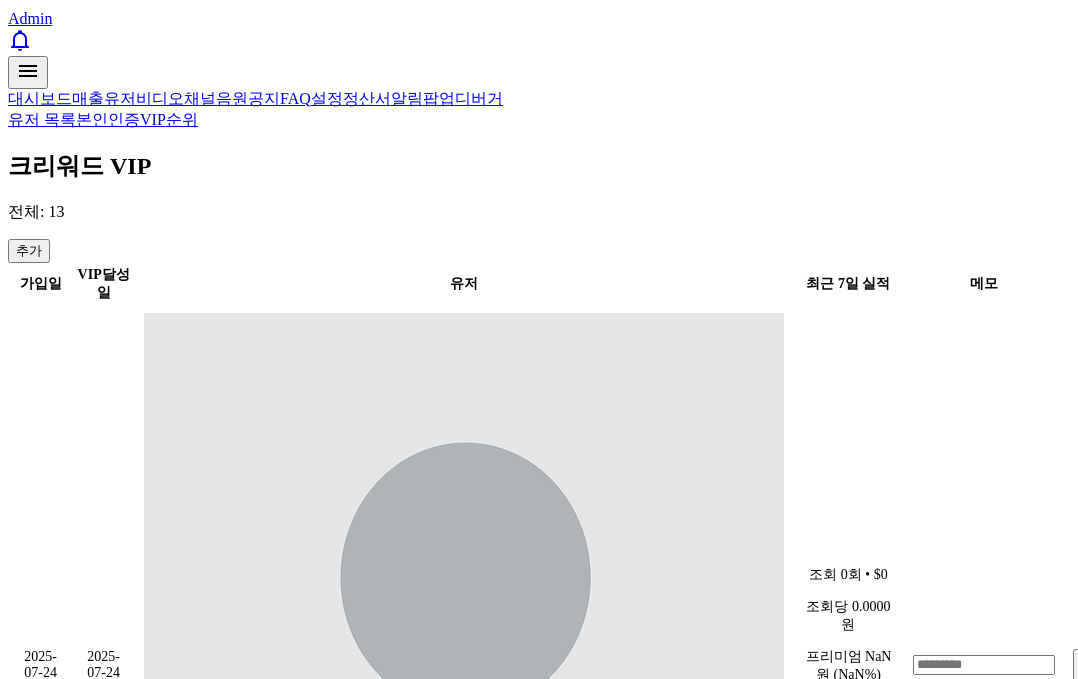 scroll, scrollTop: 869, scrollLeft: 0, axis: vertical 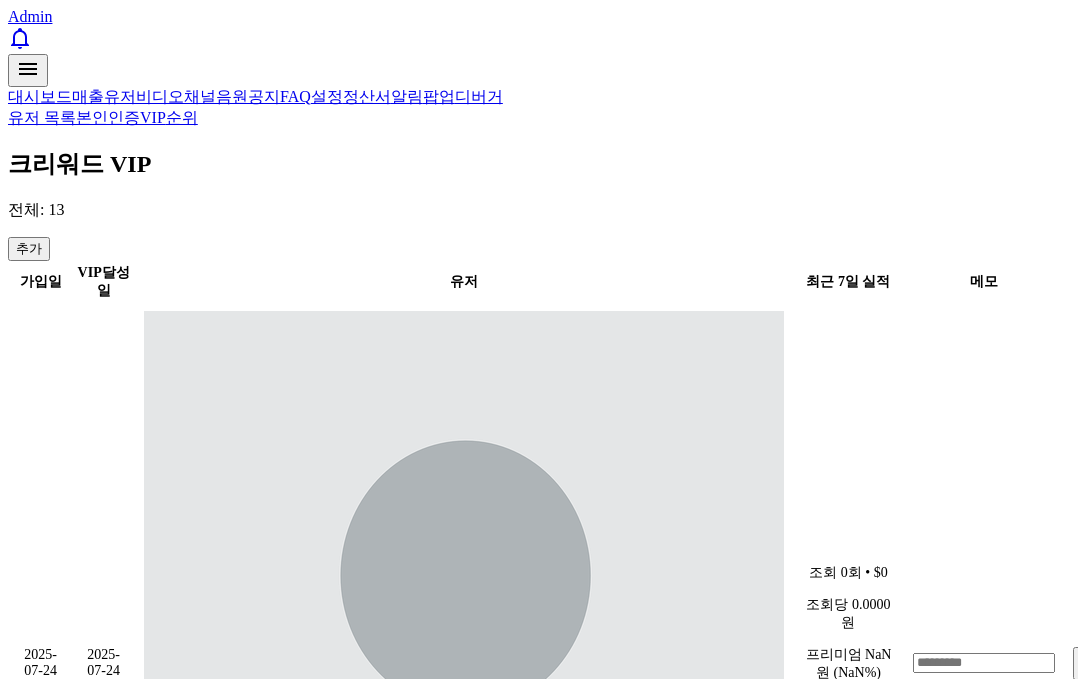 drag, startPoint x: 463, startPoint y: 363, endPoint x: 296, endPoint y: 363, distance: 167 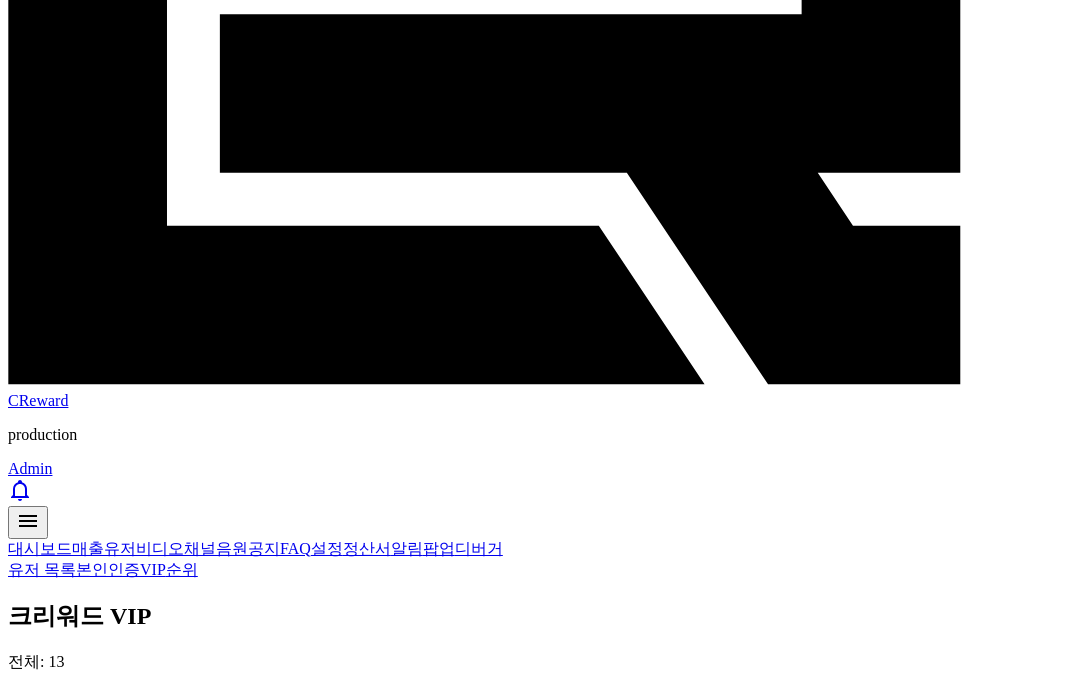 scroll, scrollTop: 0, scrollLeft: 0, axis: both 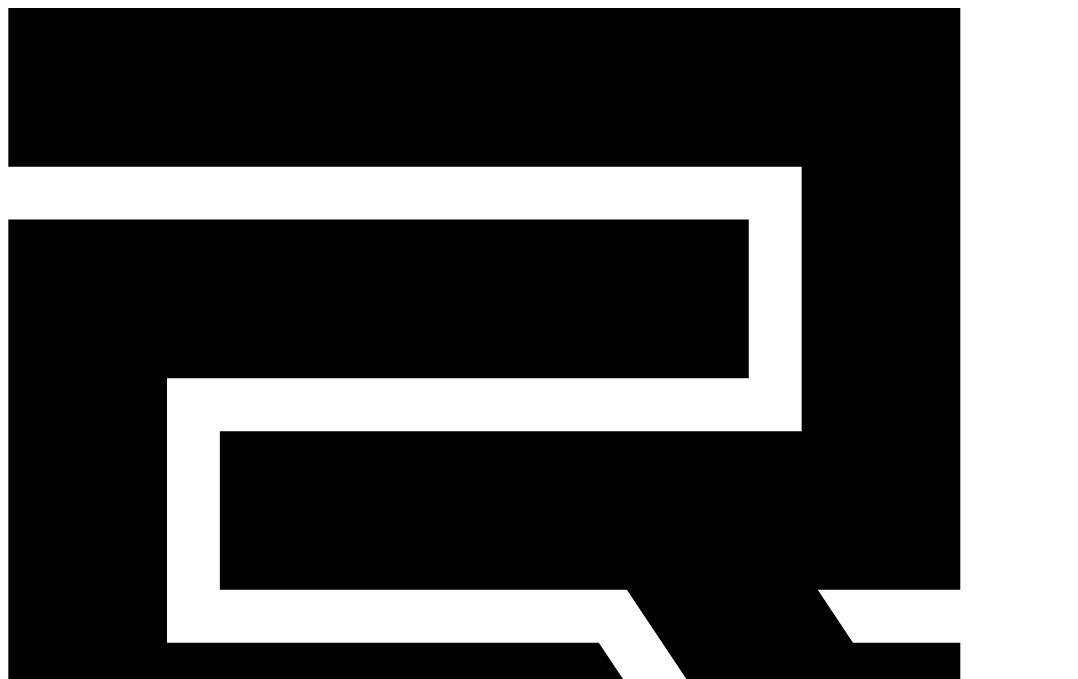 click on "유저" at bounding box center [120, 965] 